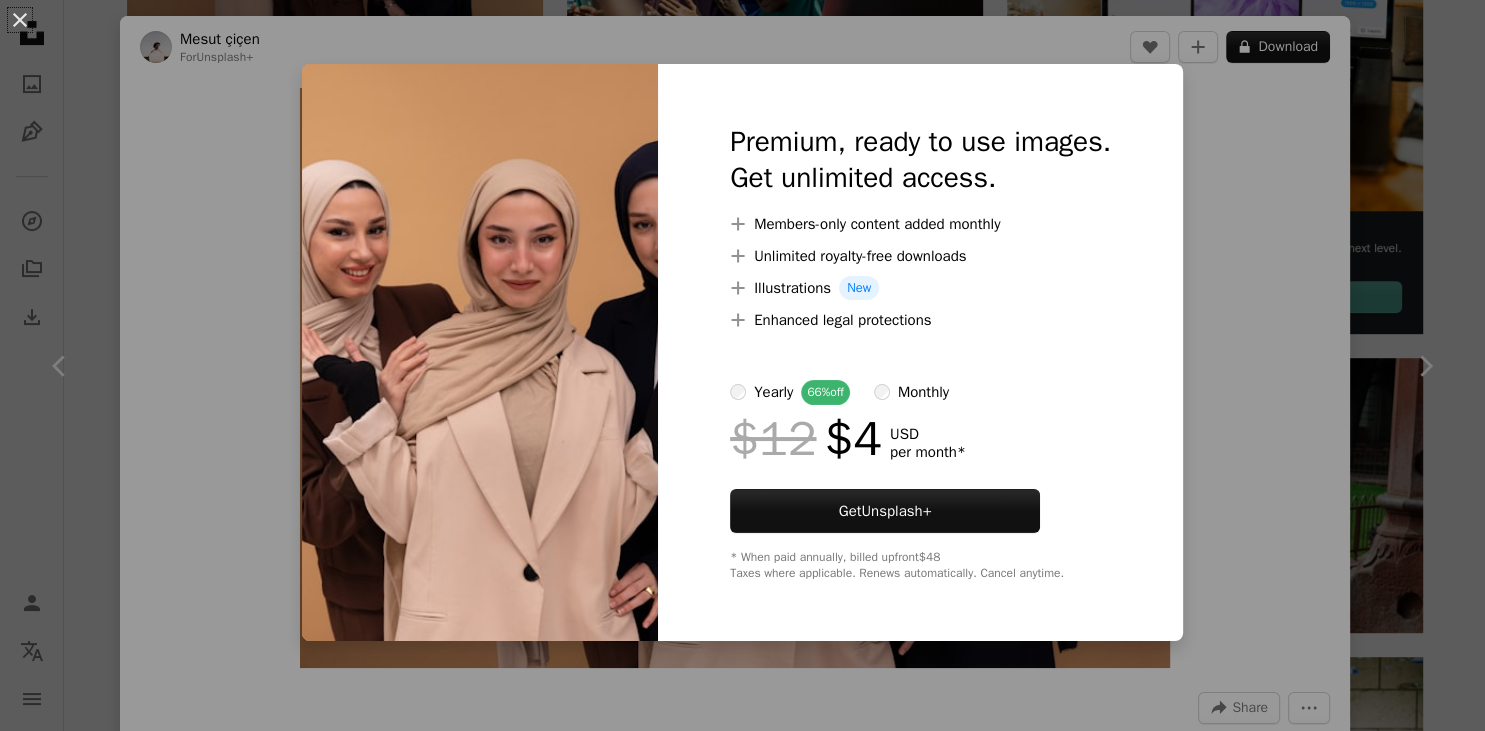 scroll, scrollTop: 704, scrollLeft: 0, axis: vertical 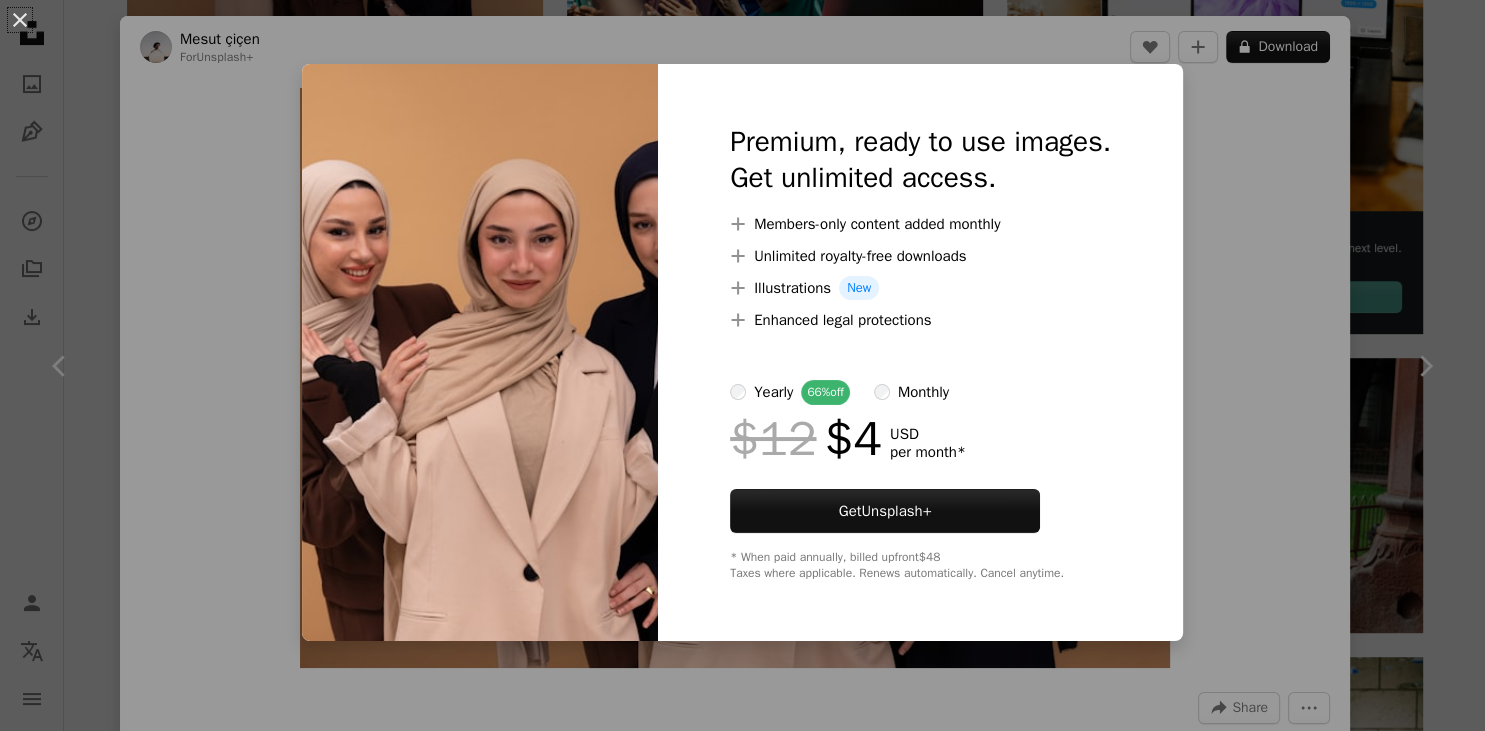 click on "An X shape Premium, ready to use images. Get unlimited access. A plus sign Members-only content added monthly A plus sign Unlimited royalty-free downloads A plus sign Illustrations  New A plus sign Enhanced legal protections yearly 66%  off monthly $12   $4 USD per month * Get  Unsplash+ * When paid annually, billed upfront  $48 Taxes where applicable. Renews automatically. Cancel anytime." at bounding box center (742, 365) 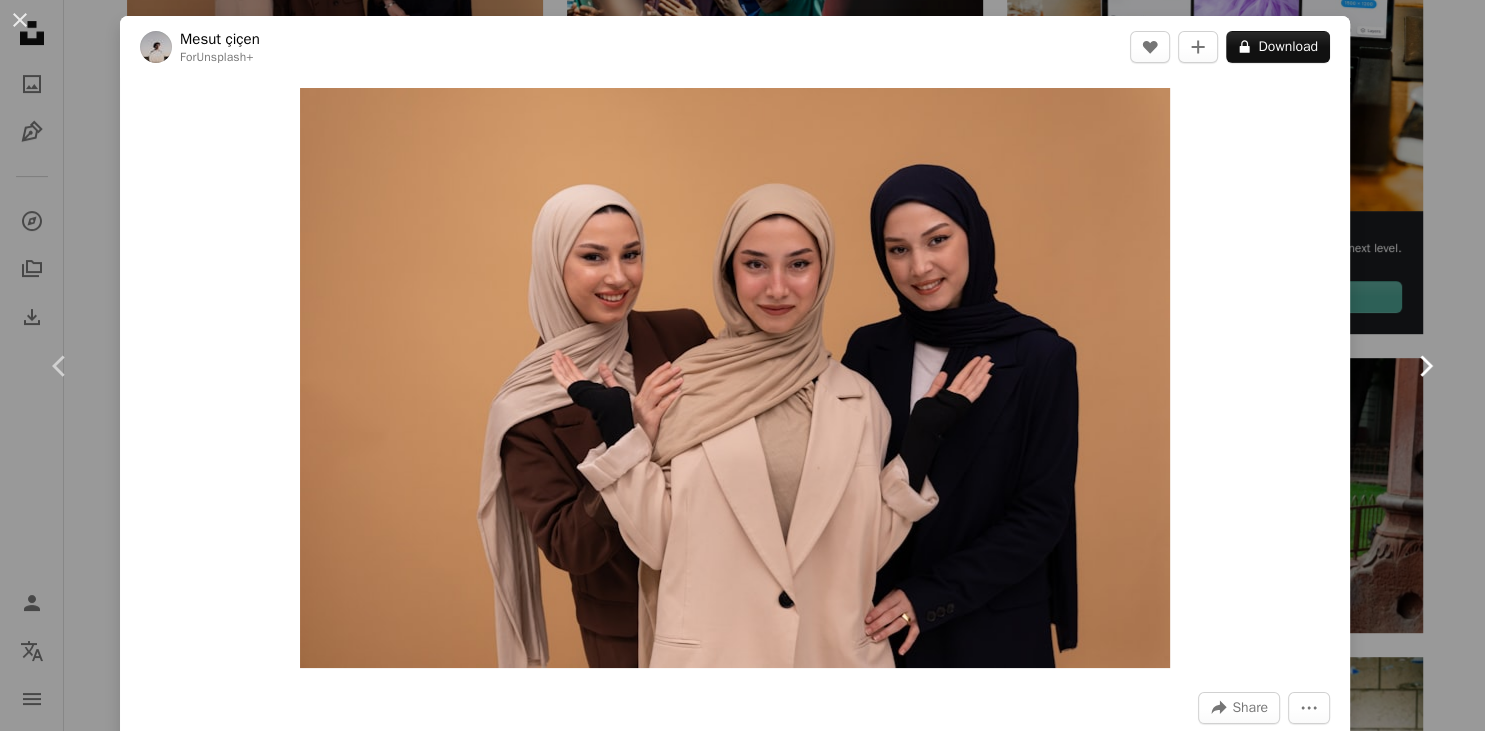 click on "Chevron right" at bounding box center [1425, 366] 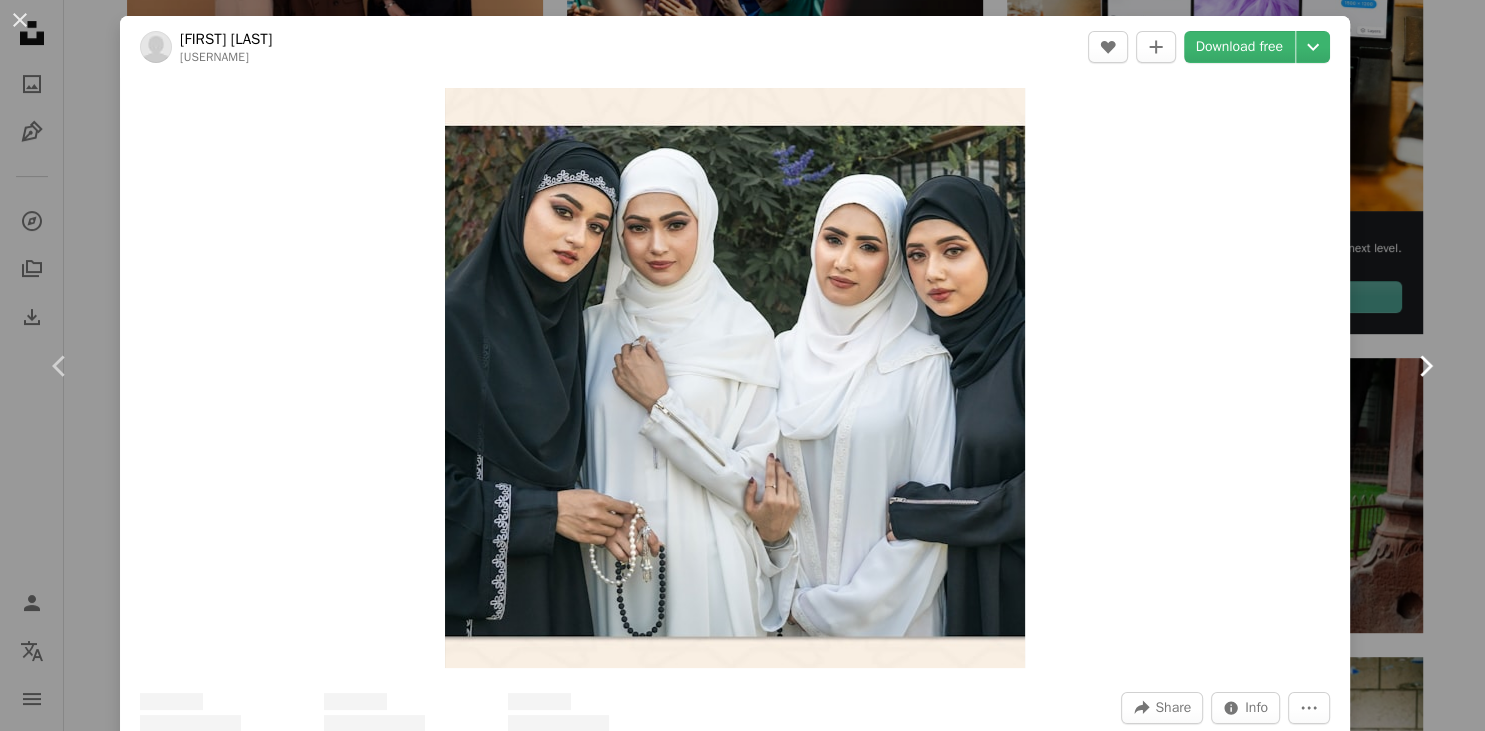 click on "Chevron right" at bounding box center (1425, 366) 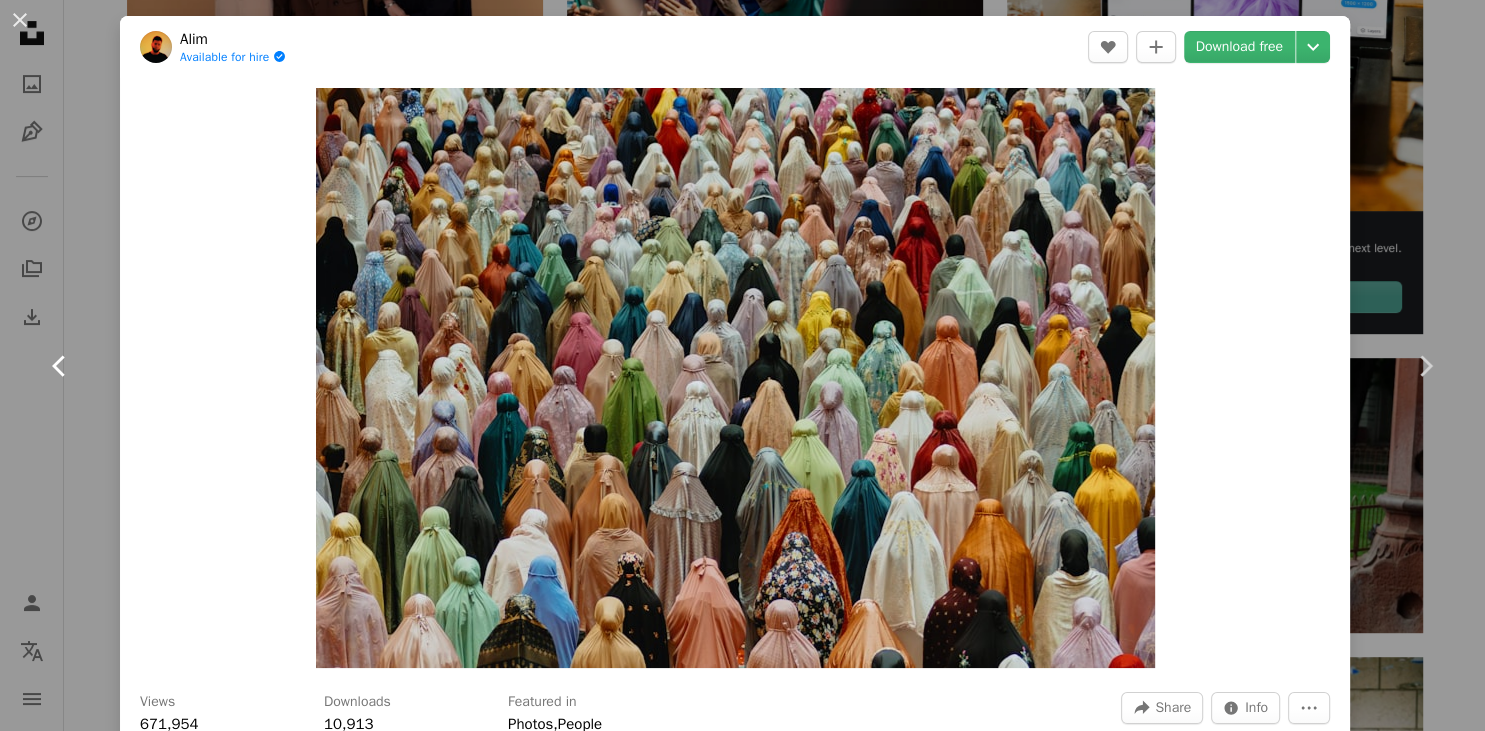 click on "Chevron left" 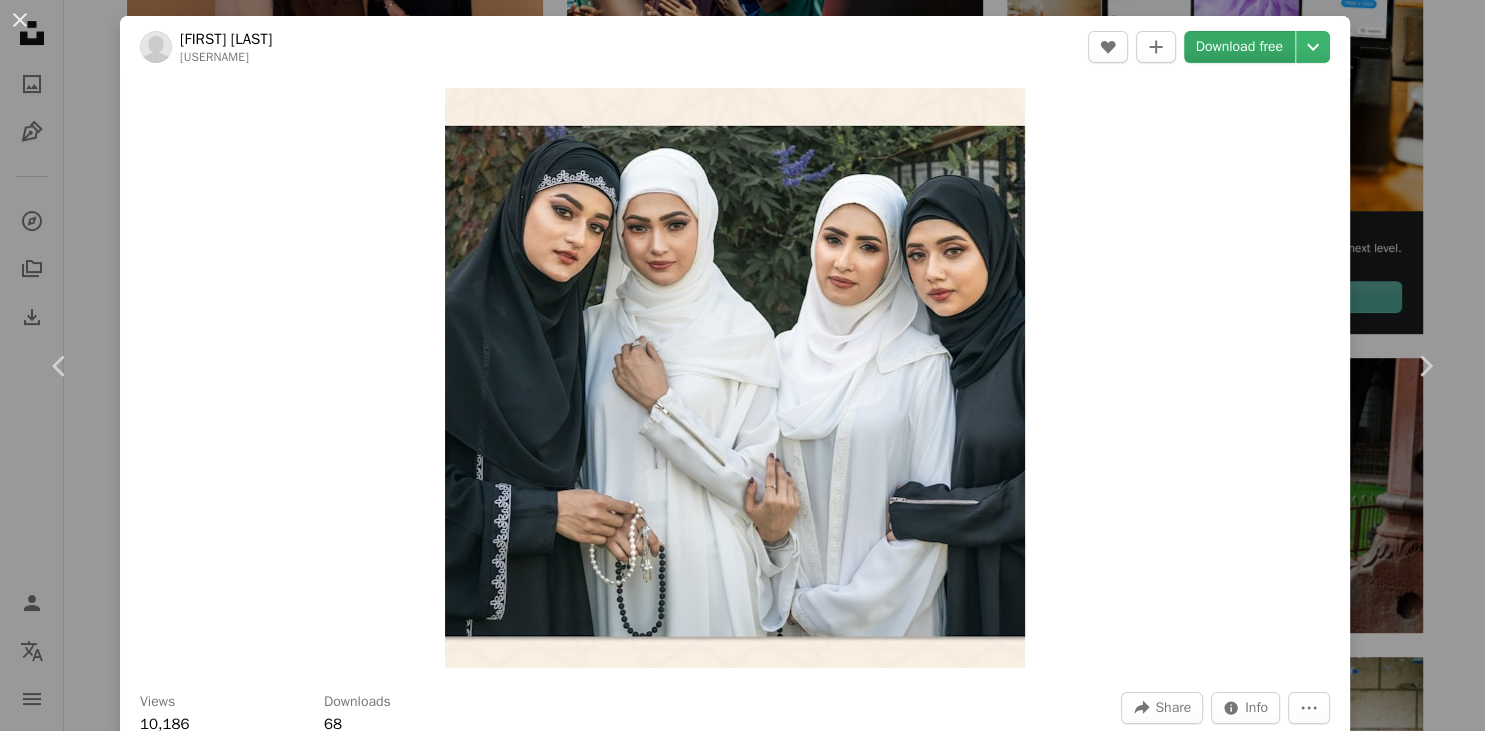 click on "Download free" at bounding box center [1240, 47] 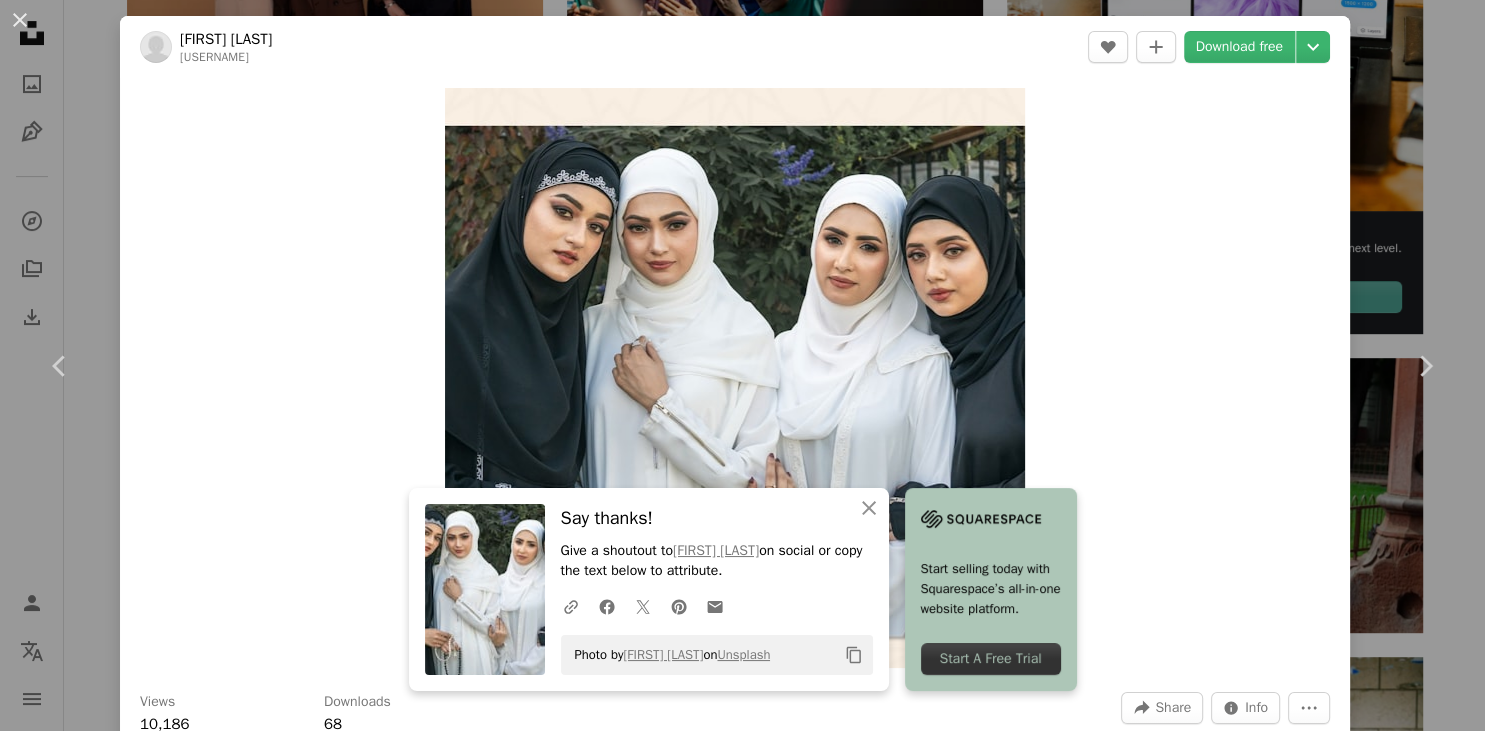 click on "Photo by [FIRST] [LAST] on Unsplash" at bounding box center [742, 365] 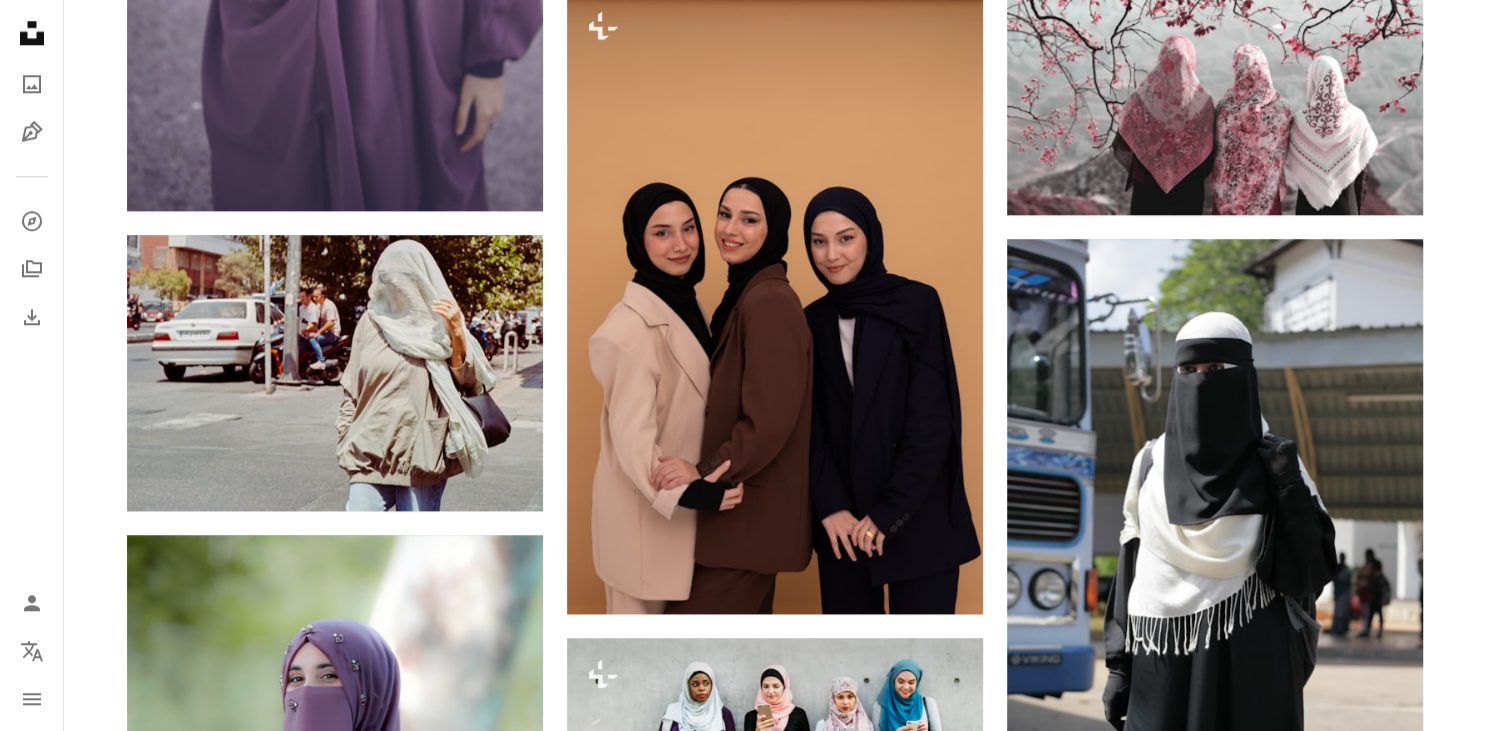 scroll, scrollTop: 2112, scrollLeft: 0, axis: vertical 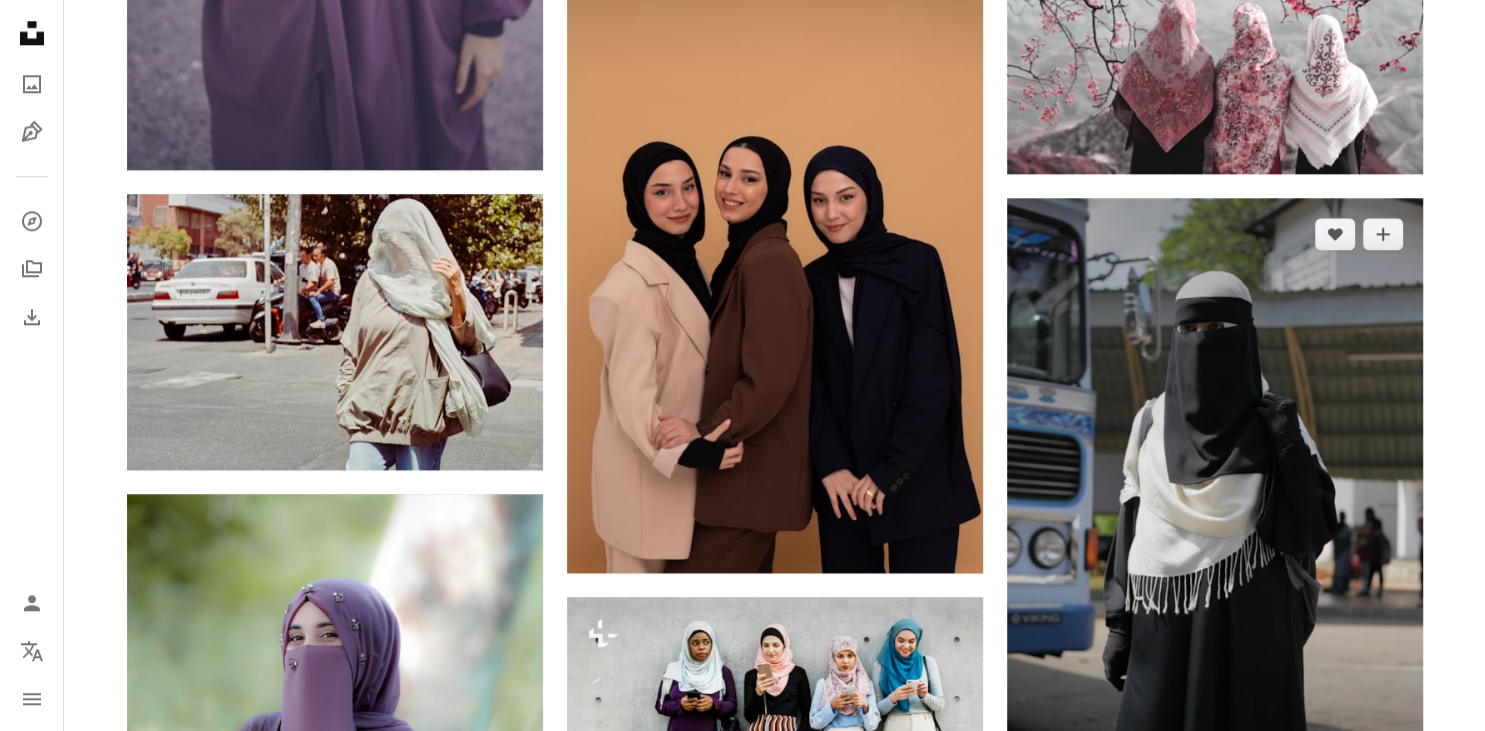 drag, startPoint x: 1033, startPoint y: 534, endPoint x: 1023, endPoint y: 536, distance: 10.198039 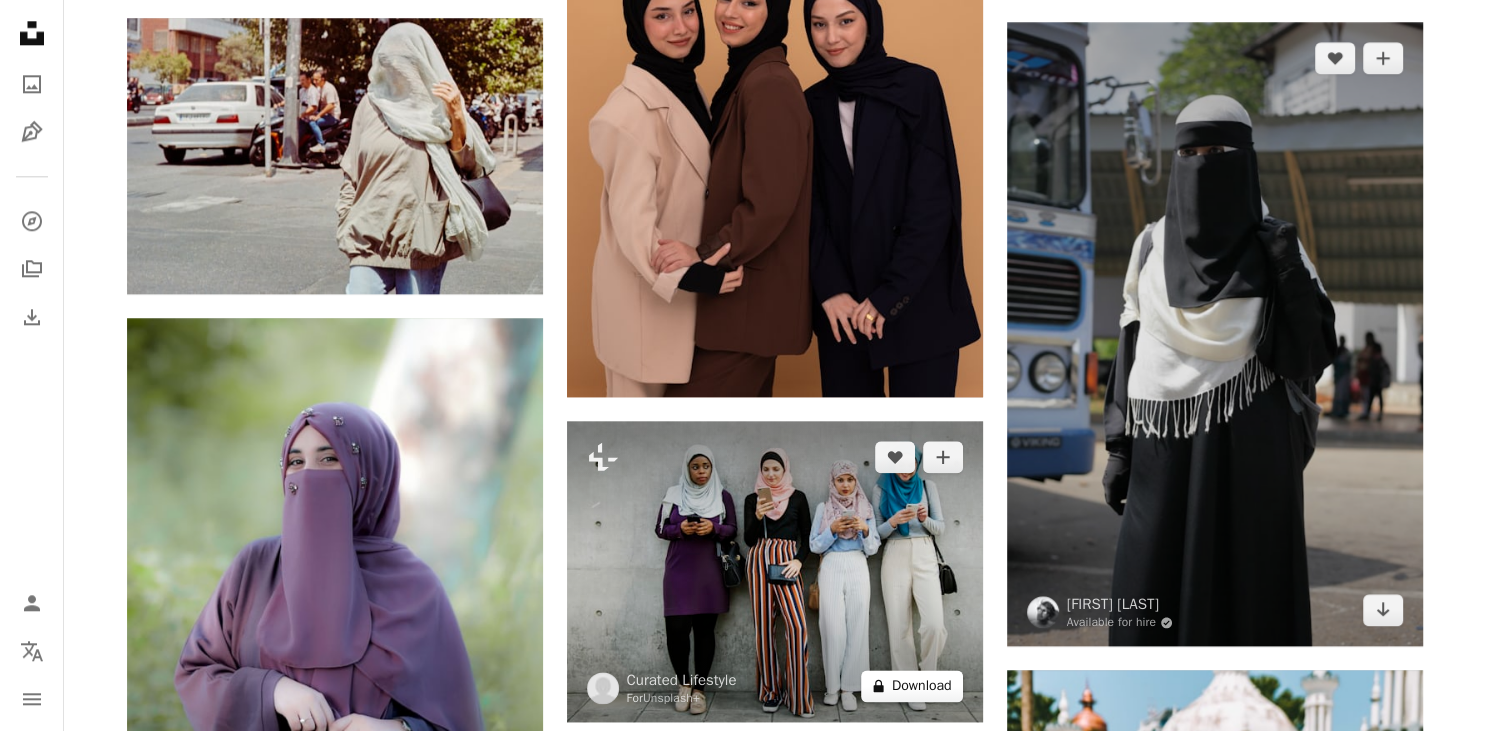scroll, scrollTop: 2464, scrollLeft: 0, axis: vertical 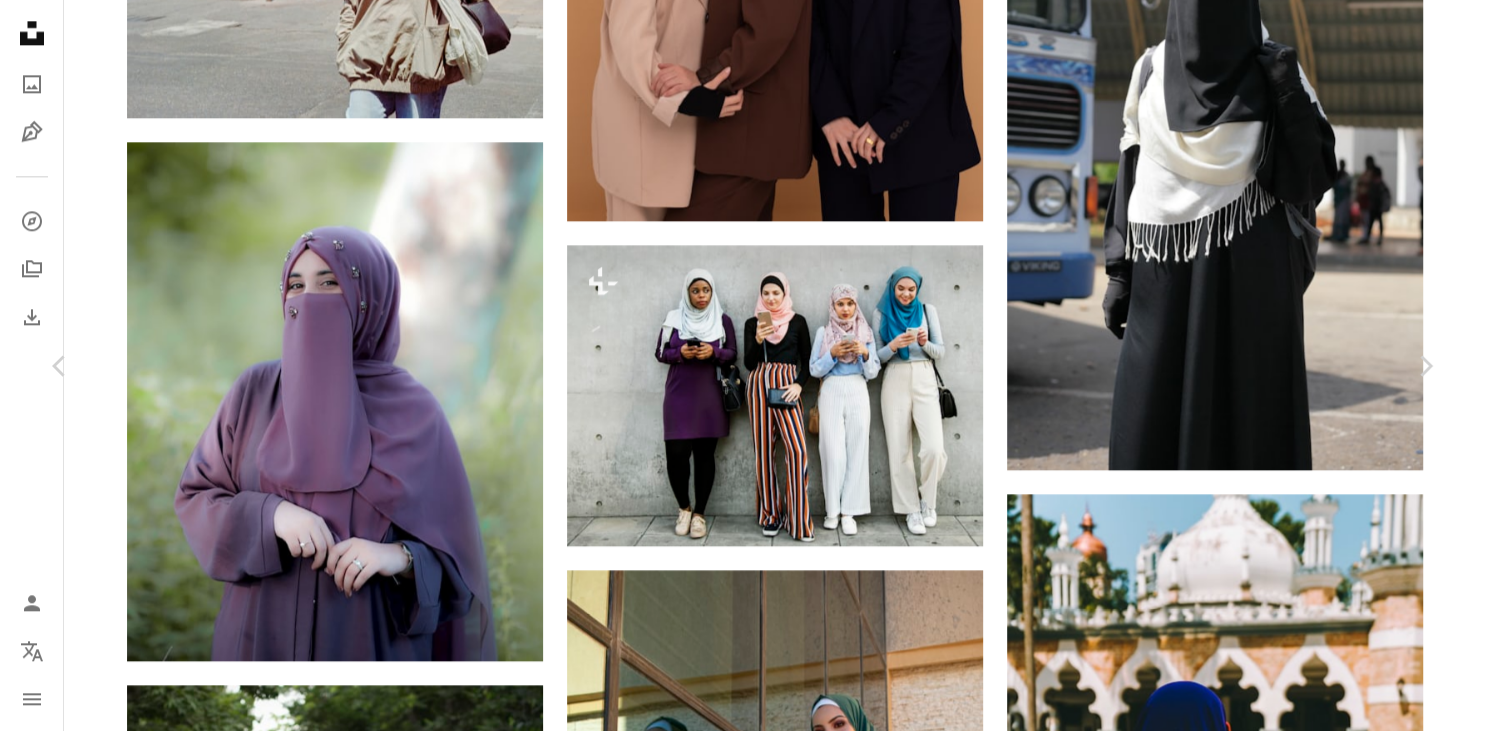 click on "An X shape" at bounding box center [20, 20] 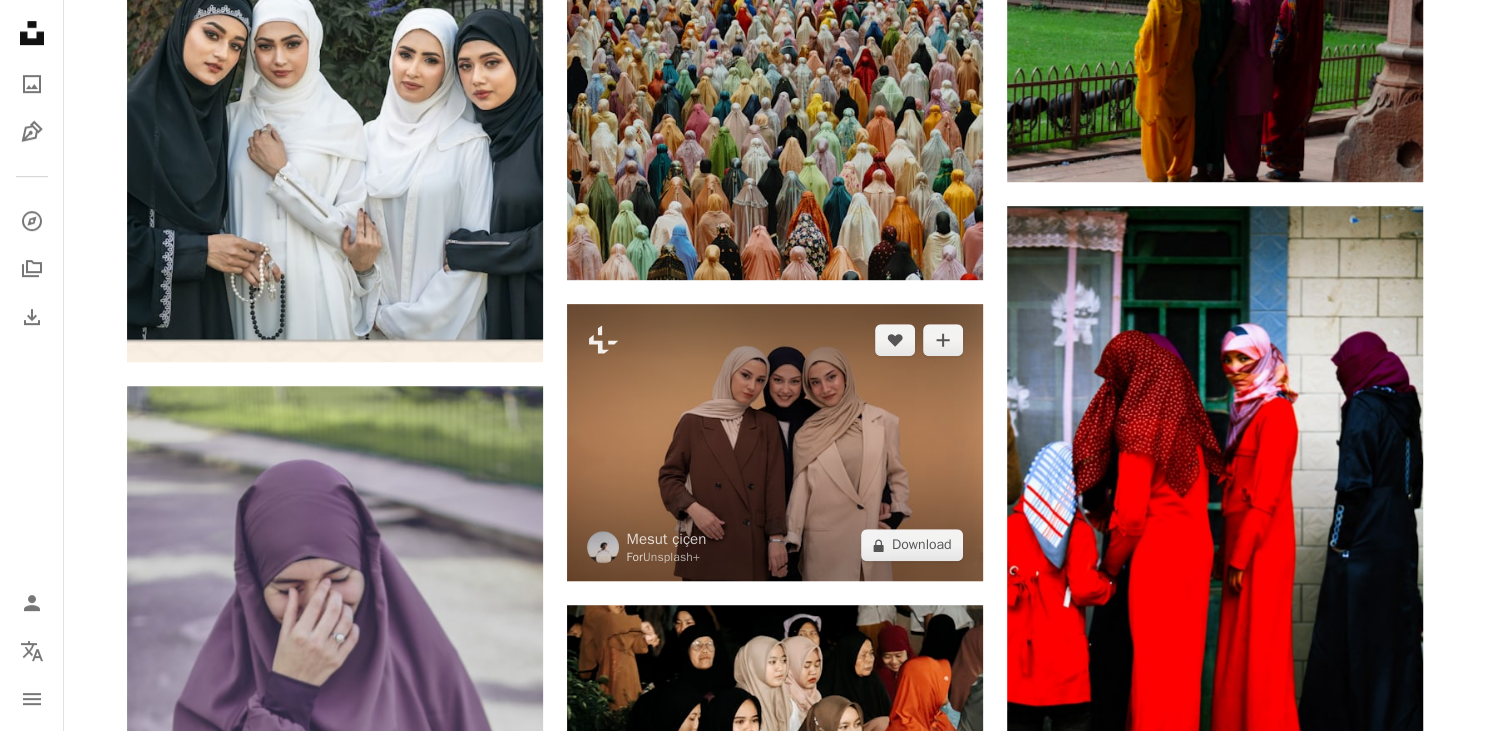 scroll, scrollTop: 1232, scrollLeft: 0, axis: vertical 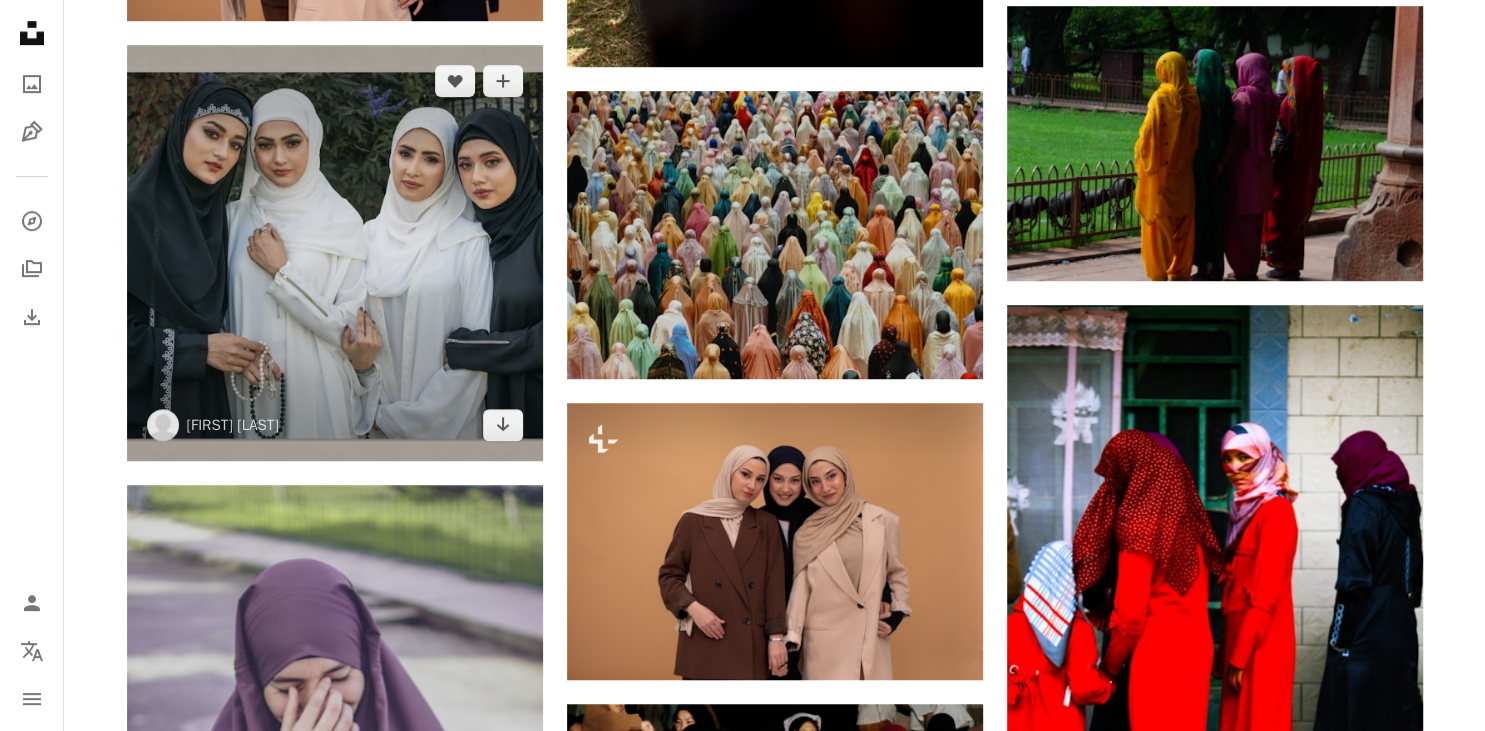 click at bounding box center (335, 253) 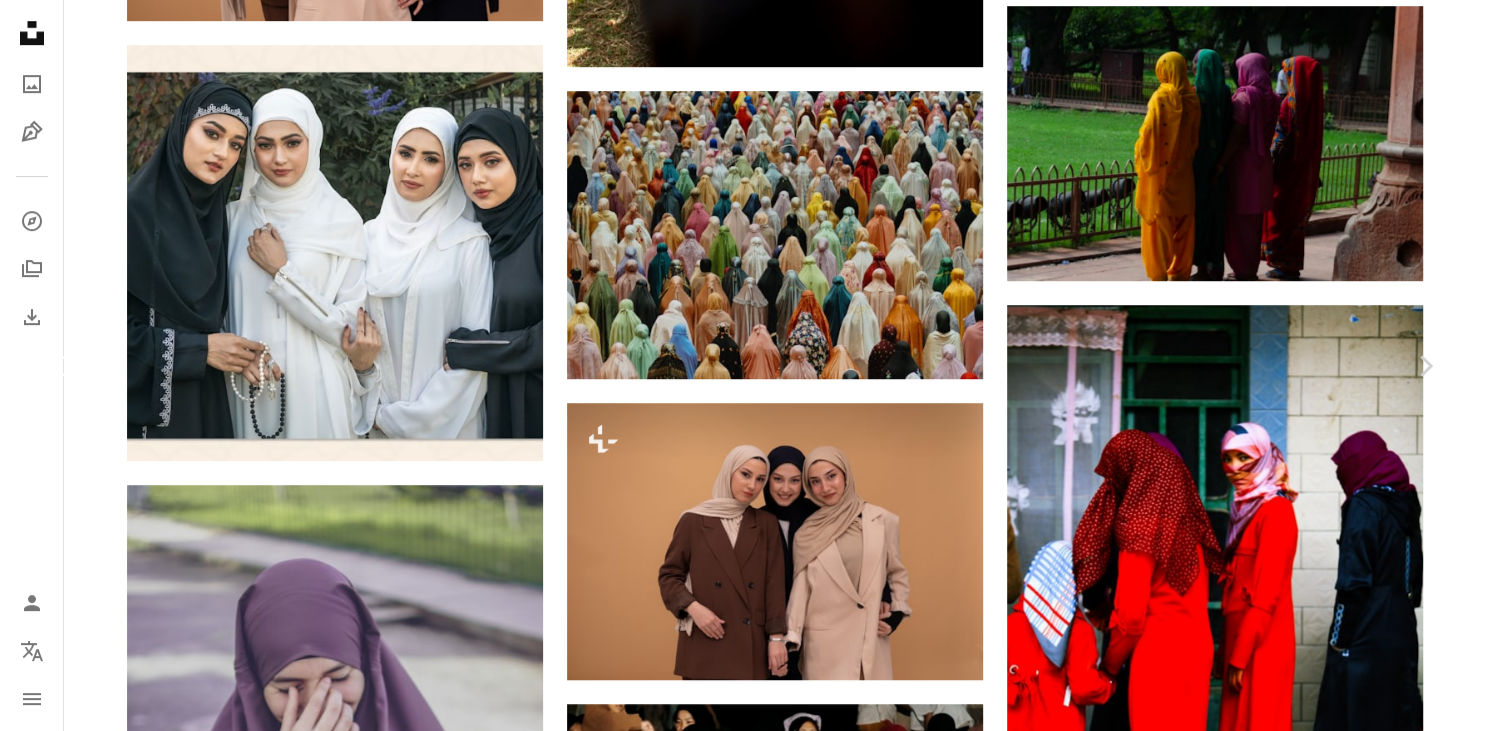 click on "Chevron left" at bounding box center [60, 366] 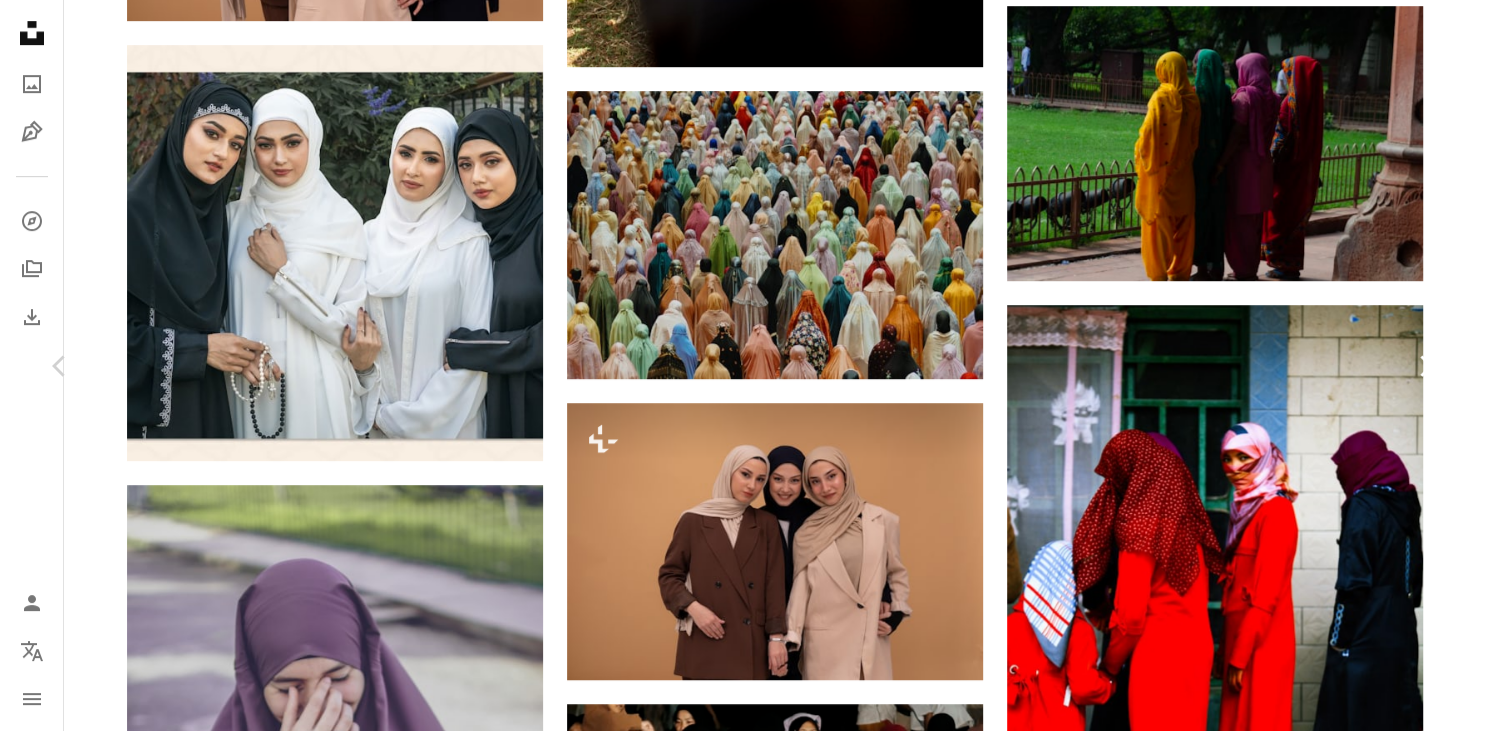 click on "Chevron right" 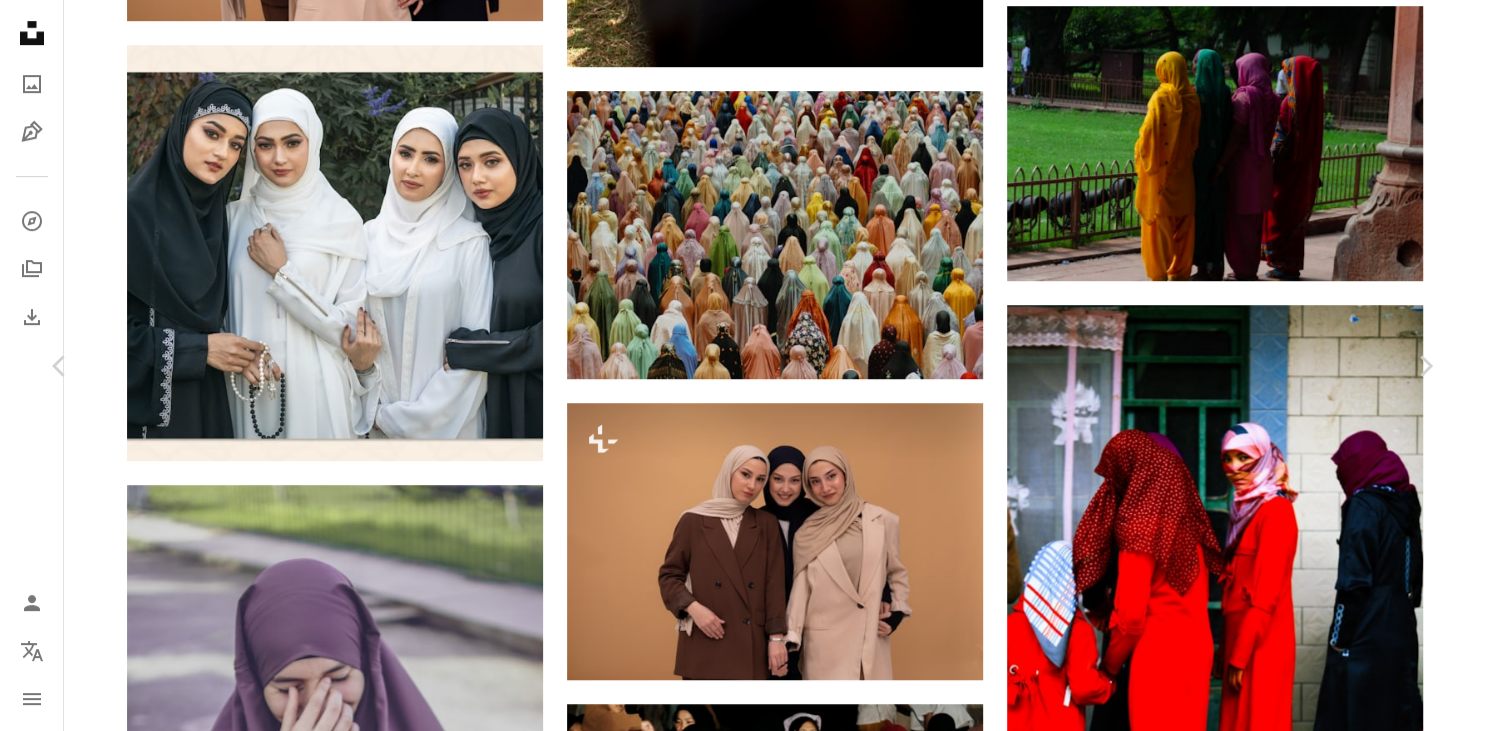 click on "An X shape" at bounding box center [20, 20] 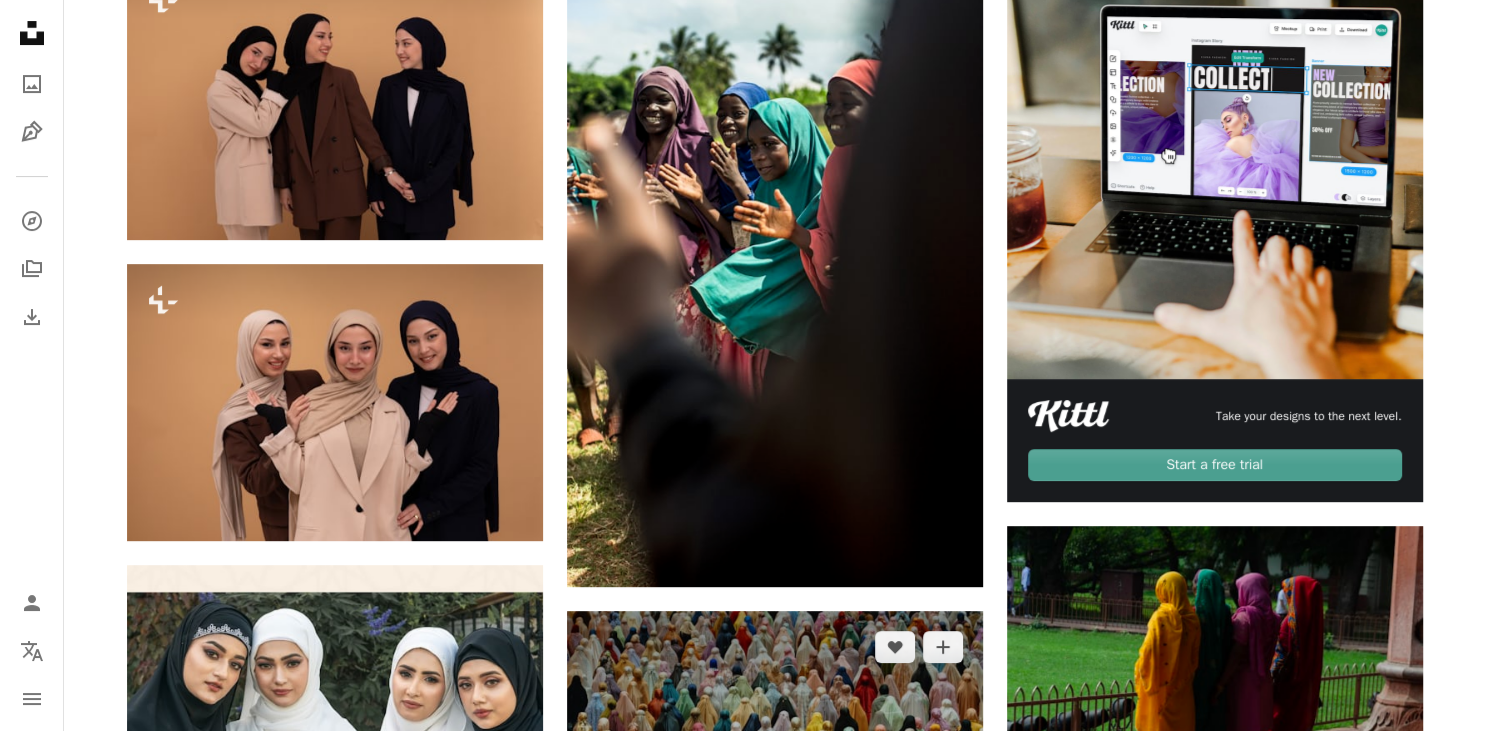 scroll, scrollTop: 352, scrollLeft: 0, axis: vertical 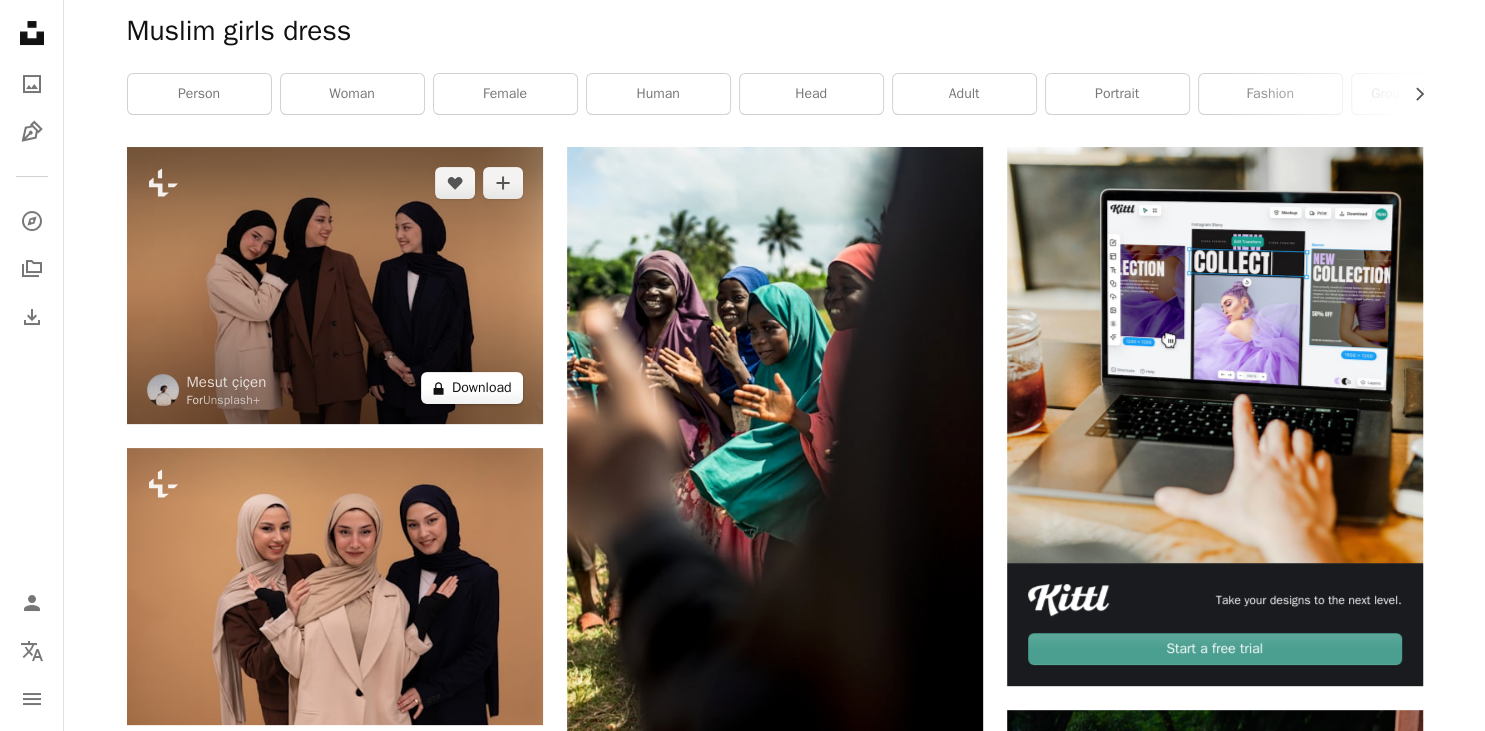 click on "A lock Download" at bounding box center [472, 388] 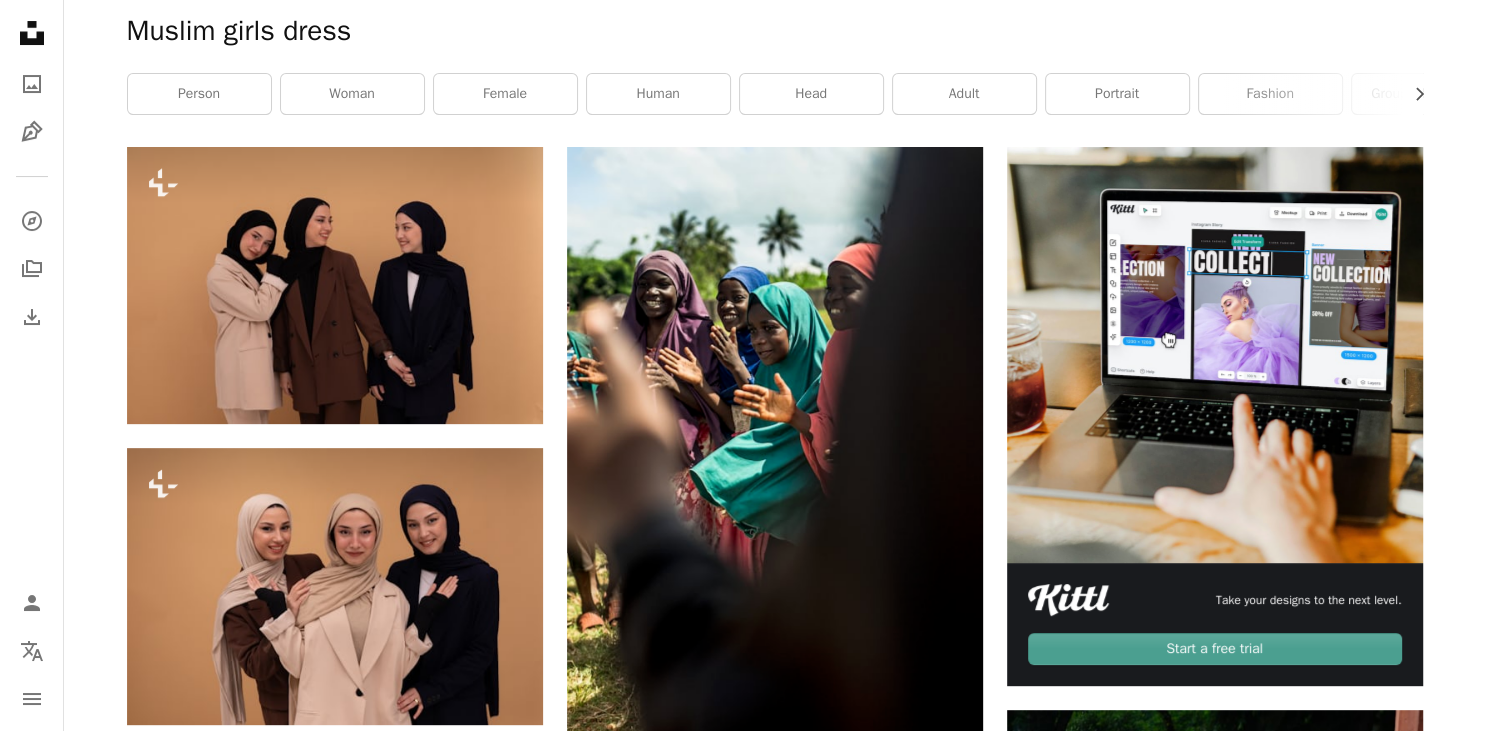 click on "An X shape Premium, ready to use images. Get unlimited access. A plus sign Members-only content added monthly A plus sign Unlimited royalty-free downloads A plus sign Illustrations  New A plus sign Enhanced legal protections yearly 66%  off monthly $12   $4 USD per month * Get  Unsplash+ * When paid annually, billed upfront  $48 Taxes where applicable. Renews automatically. Cancel anytime." at bounding box center [742, 4816] 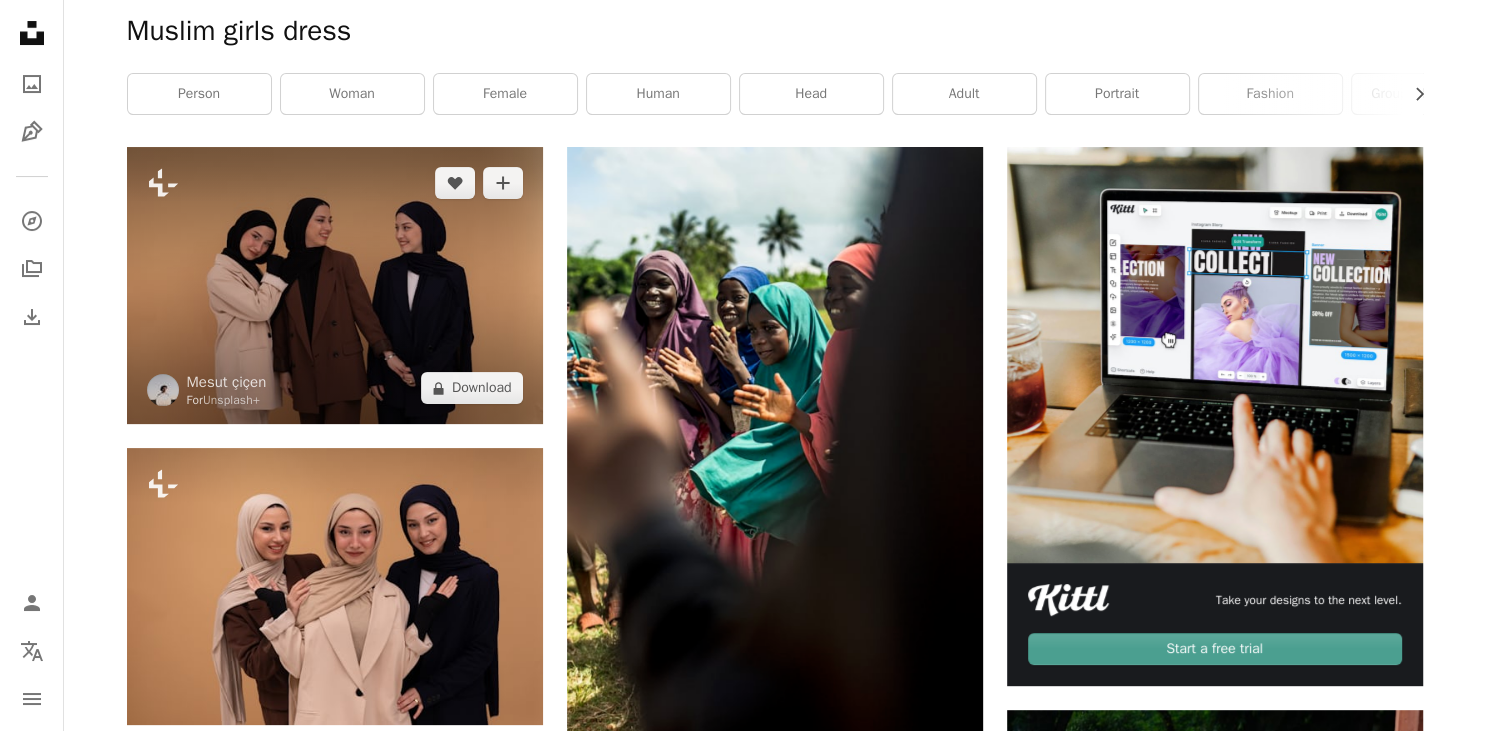 click at bounding box center [335, 285] 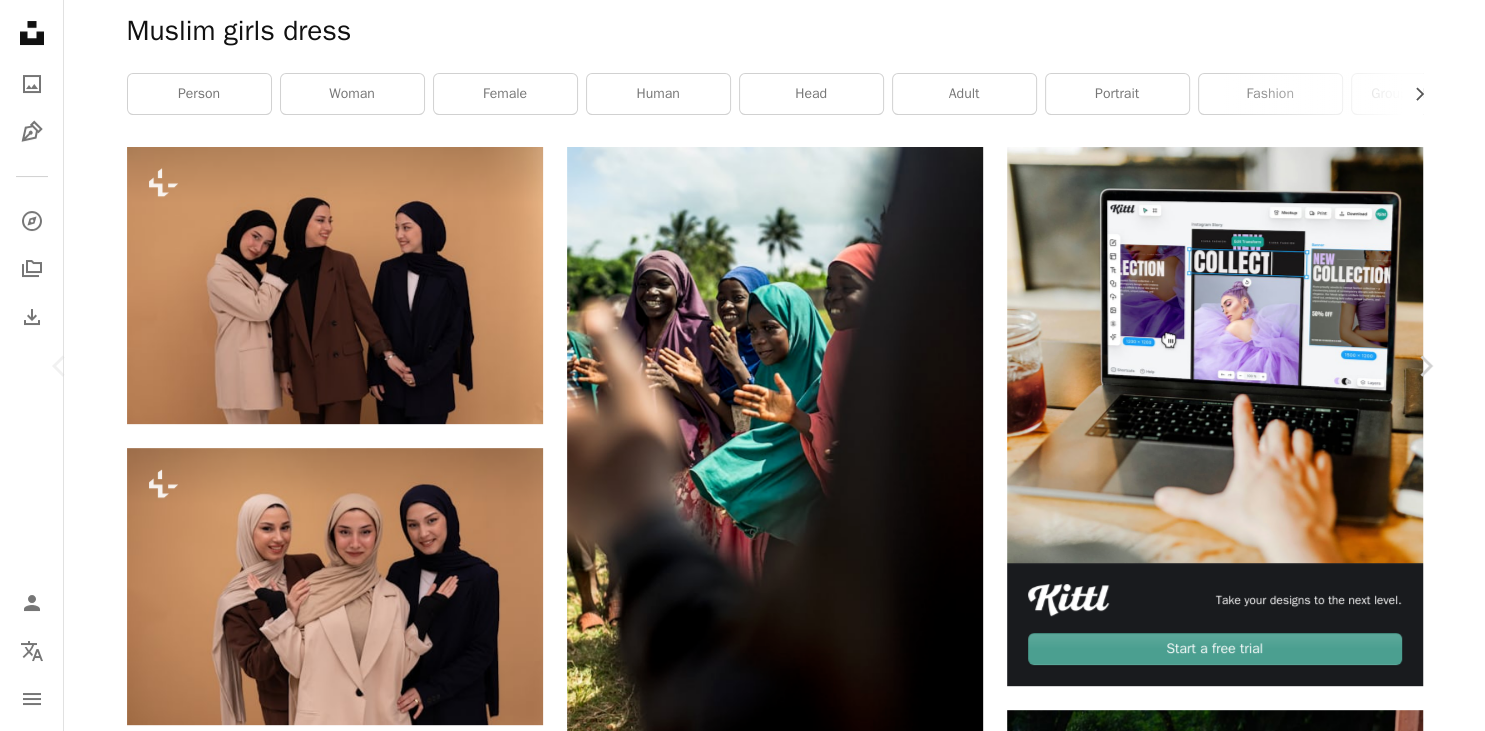 click 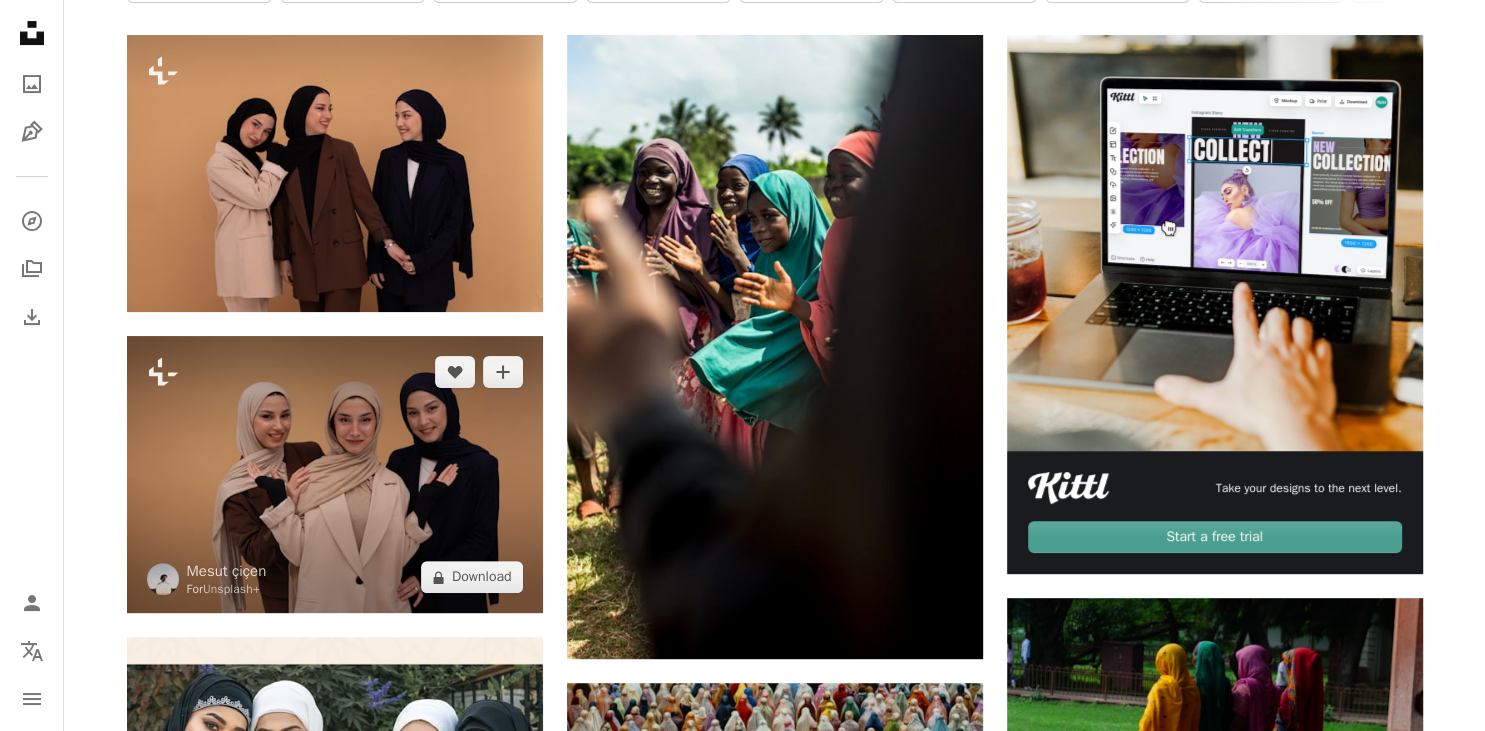 scroll, scrollTop: 528, scrollLeft: 0, axis: vertical 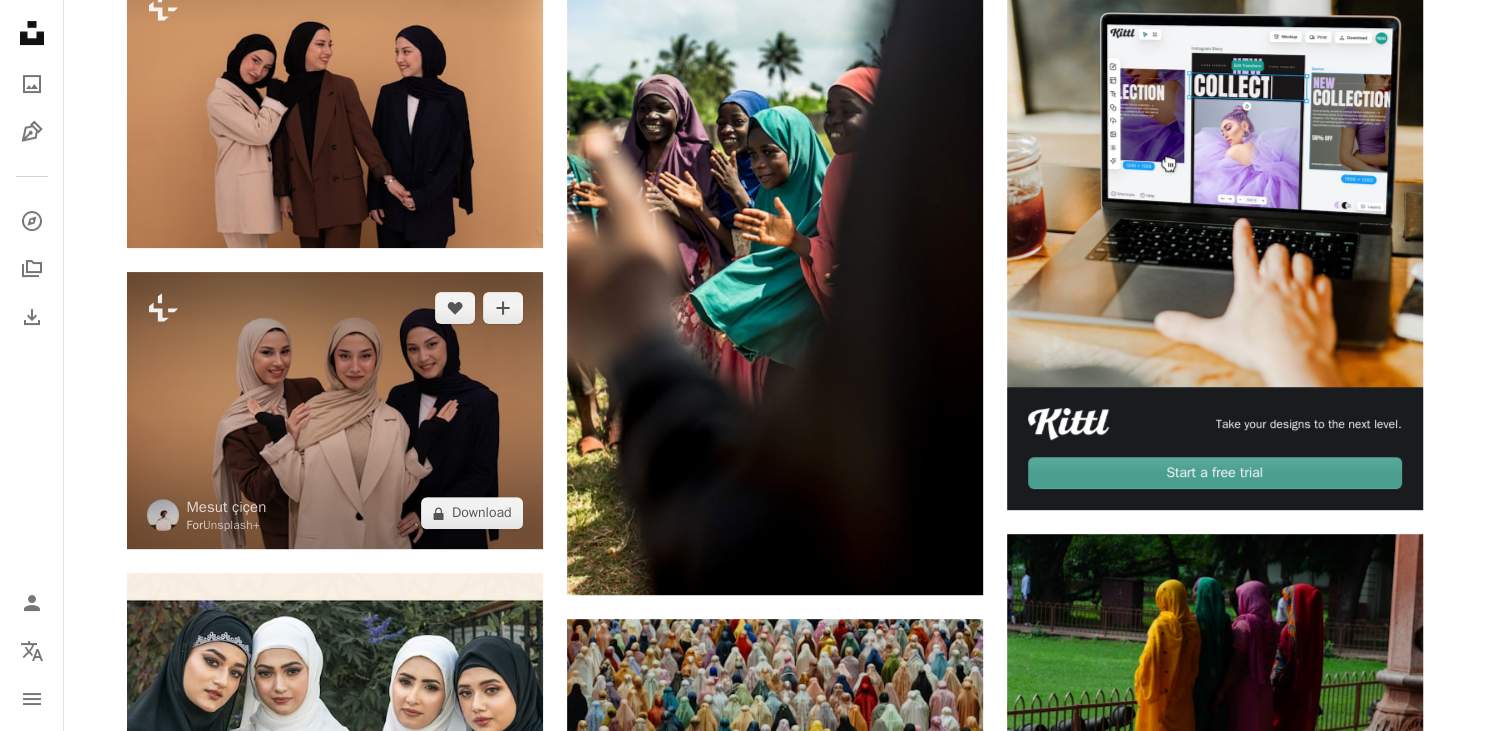 click at bounding box center (335, 410) 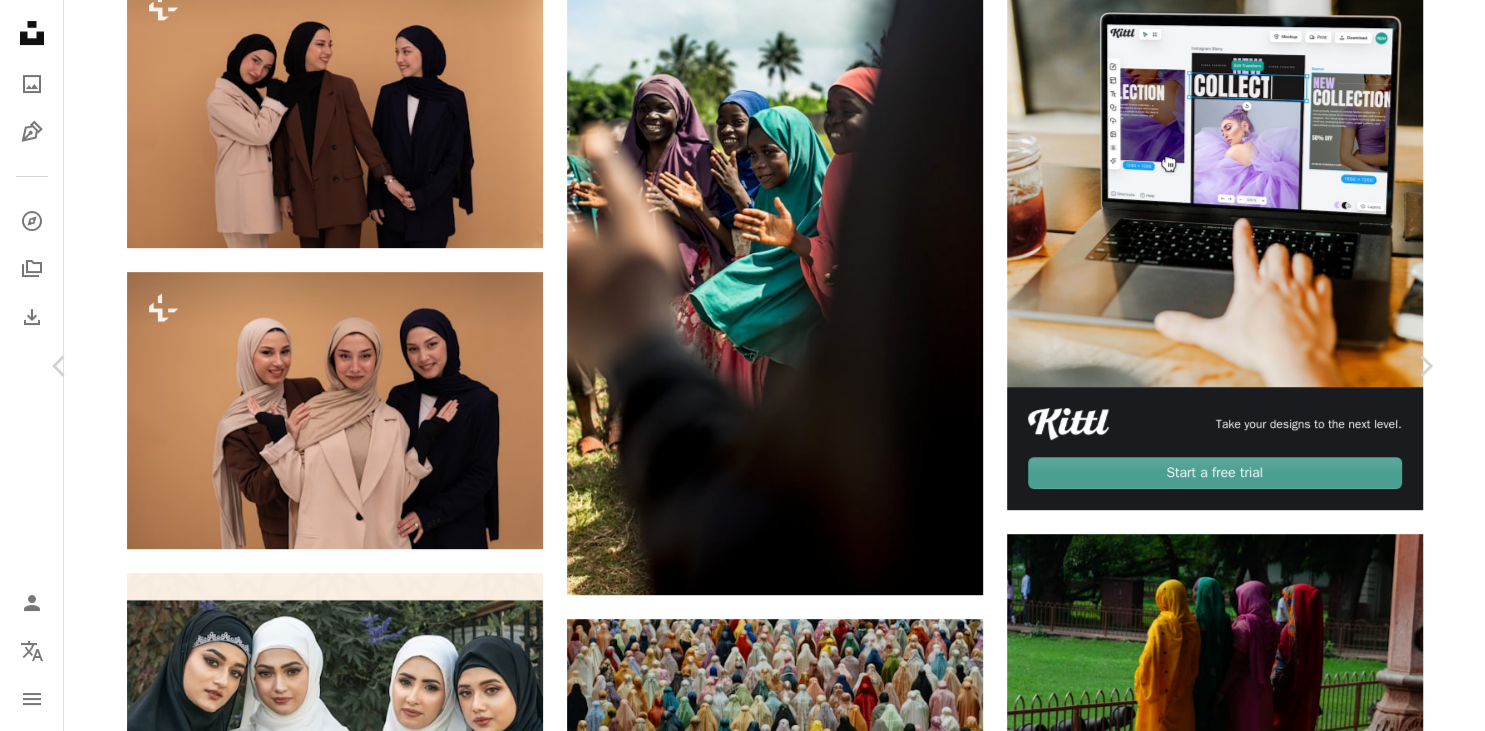 click on "An X shape" at bounding box center [20, 20] 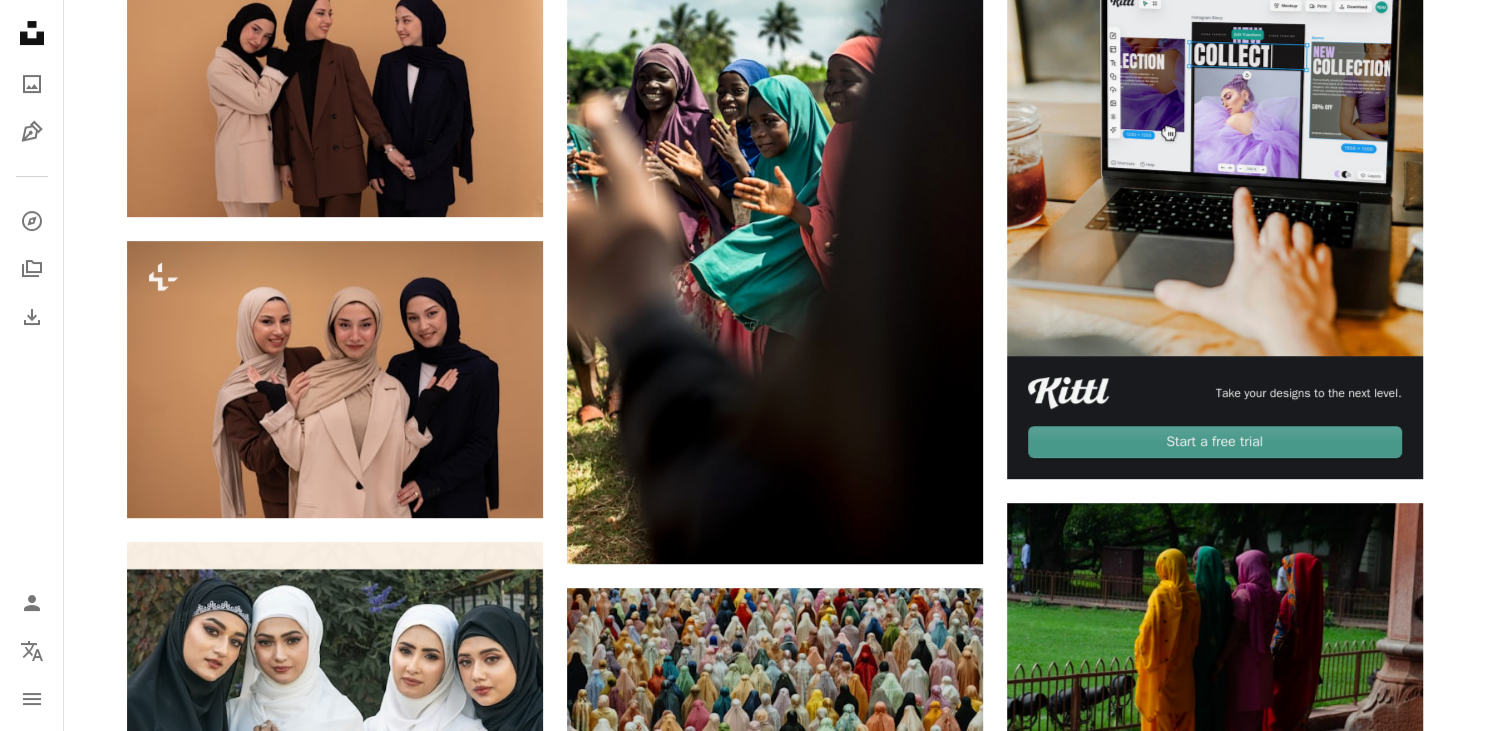 scroll, scrollTop: 528, scrollLeft: 0, axis: vertical 